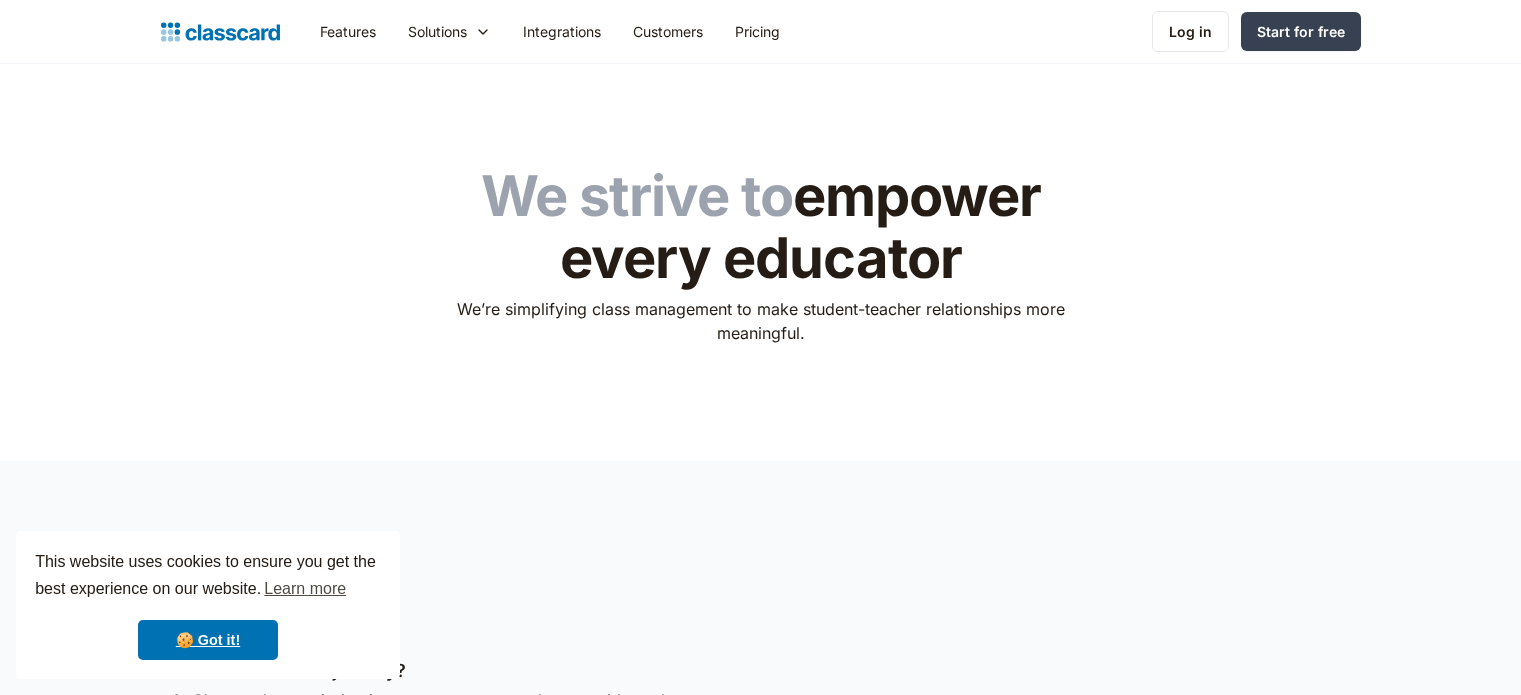 scroll, scrollTop: 4243, scrollLeft: 0, axis: vertical 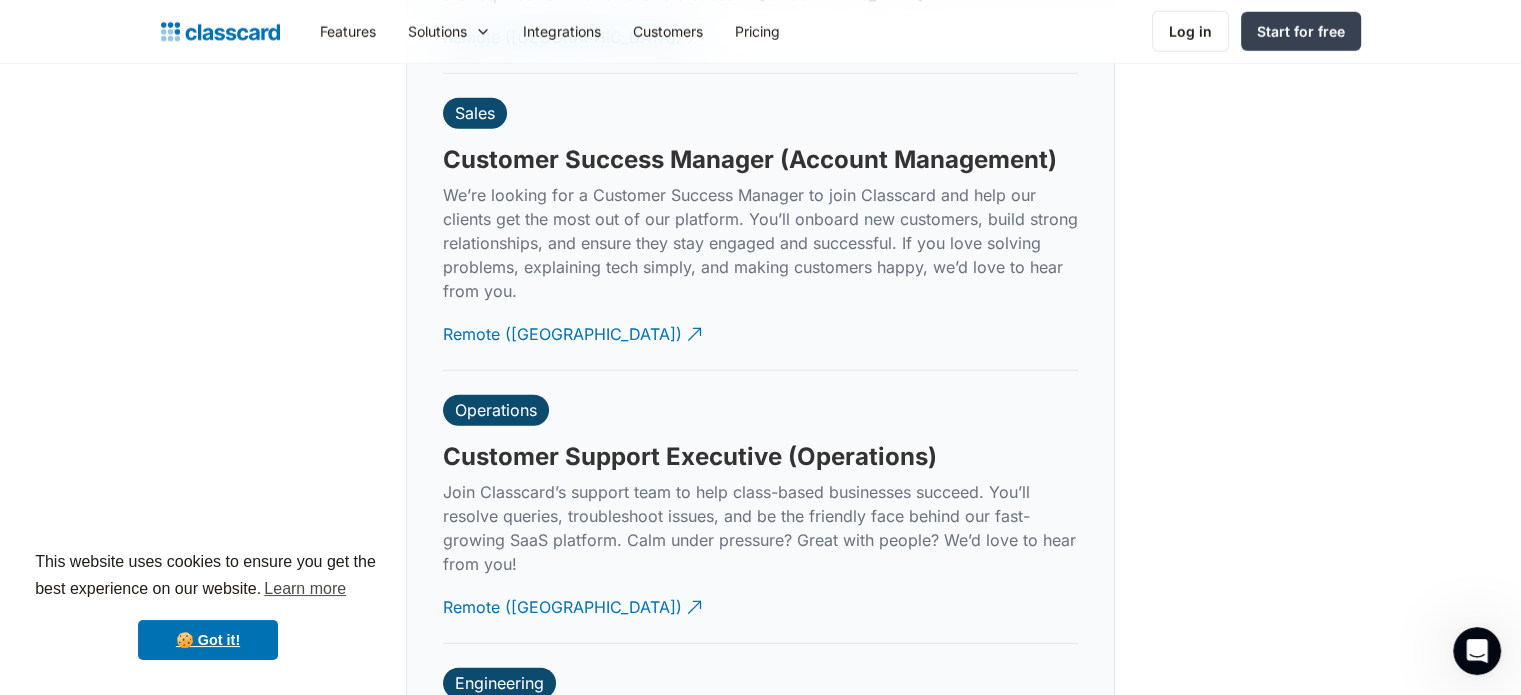 click on "Operations" at bounding box center [496, 410] 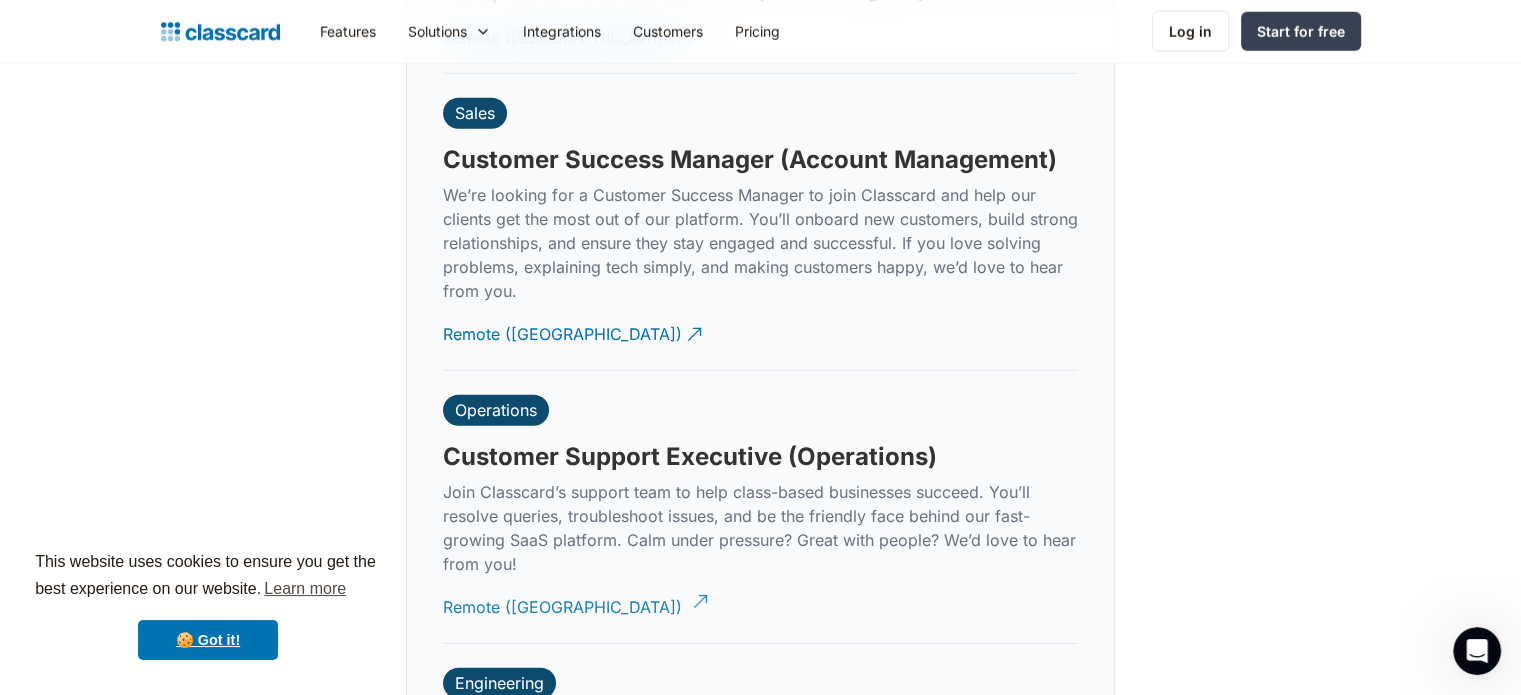 click on "Remote (India)" at bounding box center [562, 599] 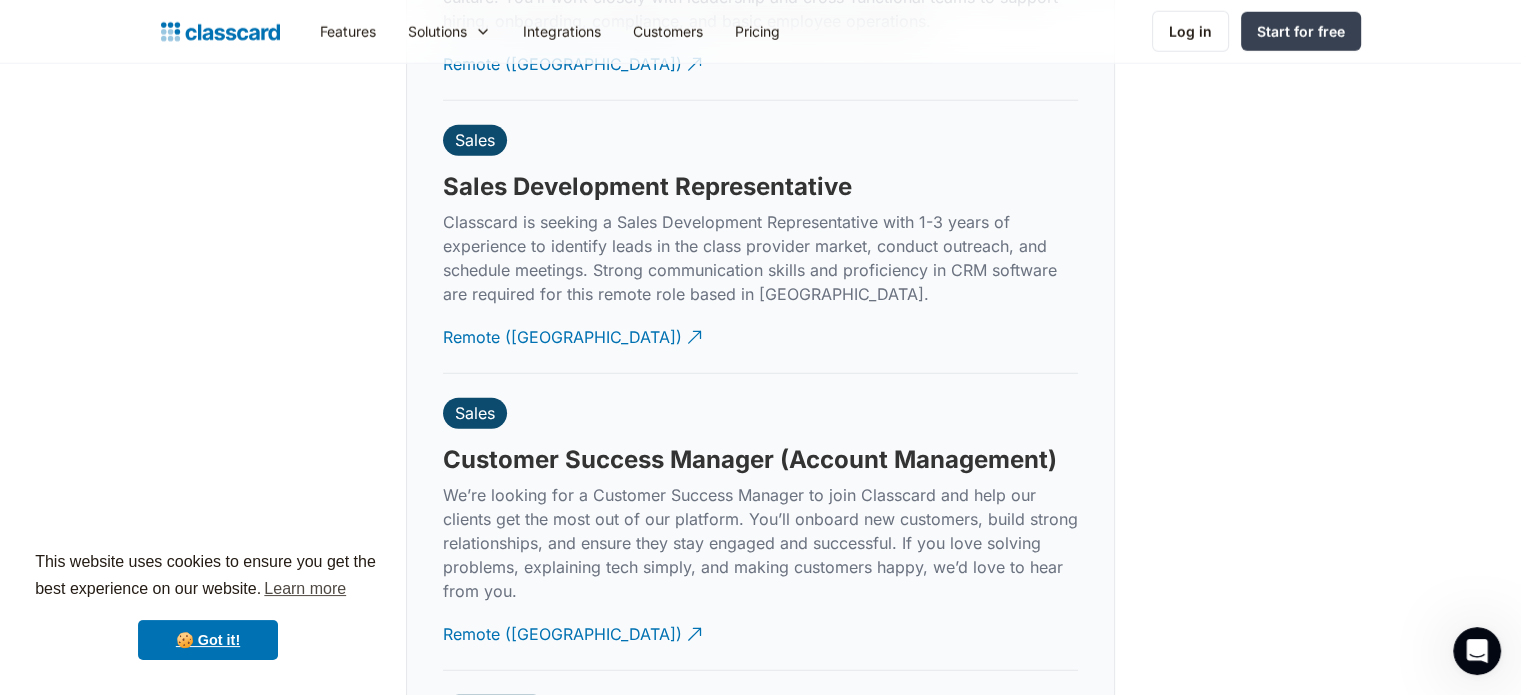 scroll, scrollTop: 4843, scrollLeft: 0, axis: vertical 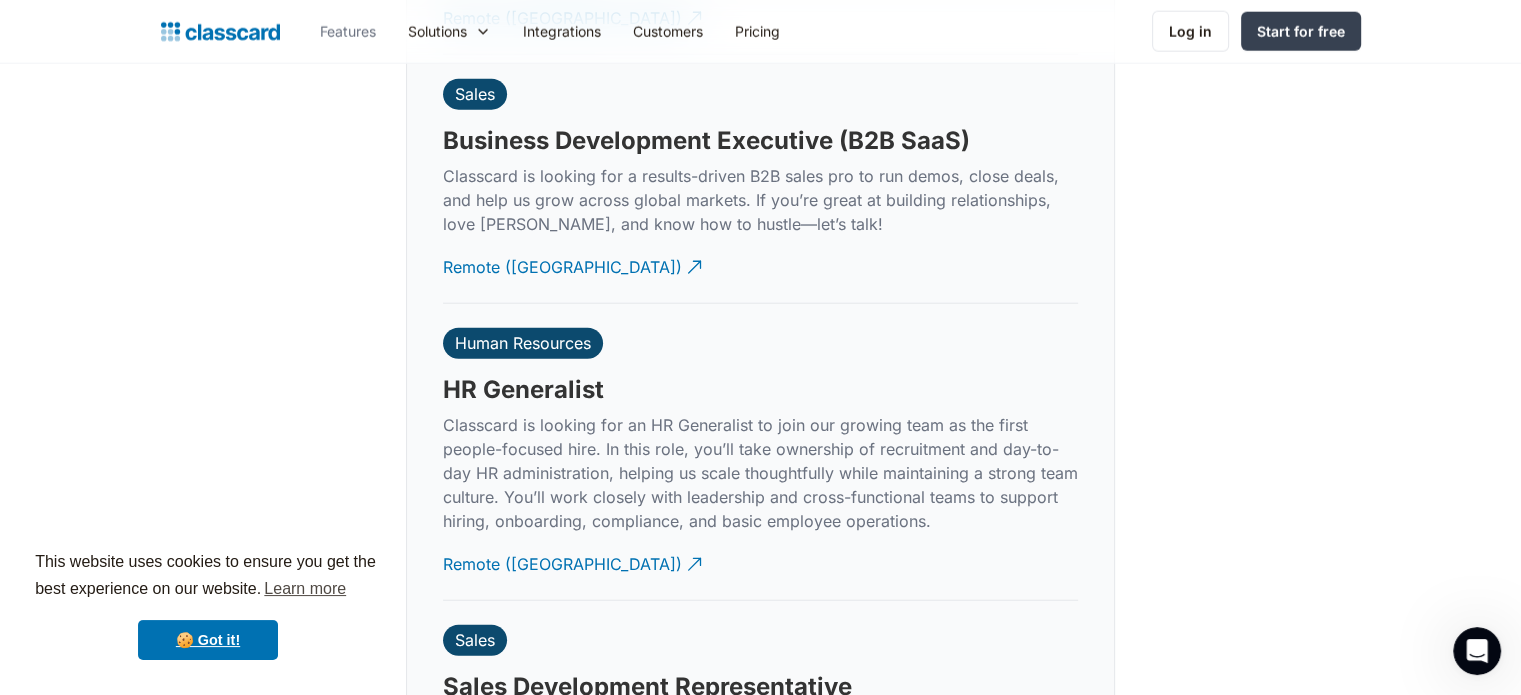 click on "Features" at bounding box center [348, 31] 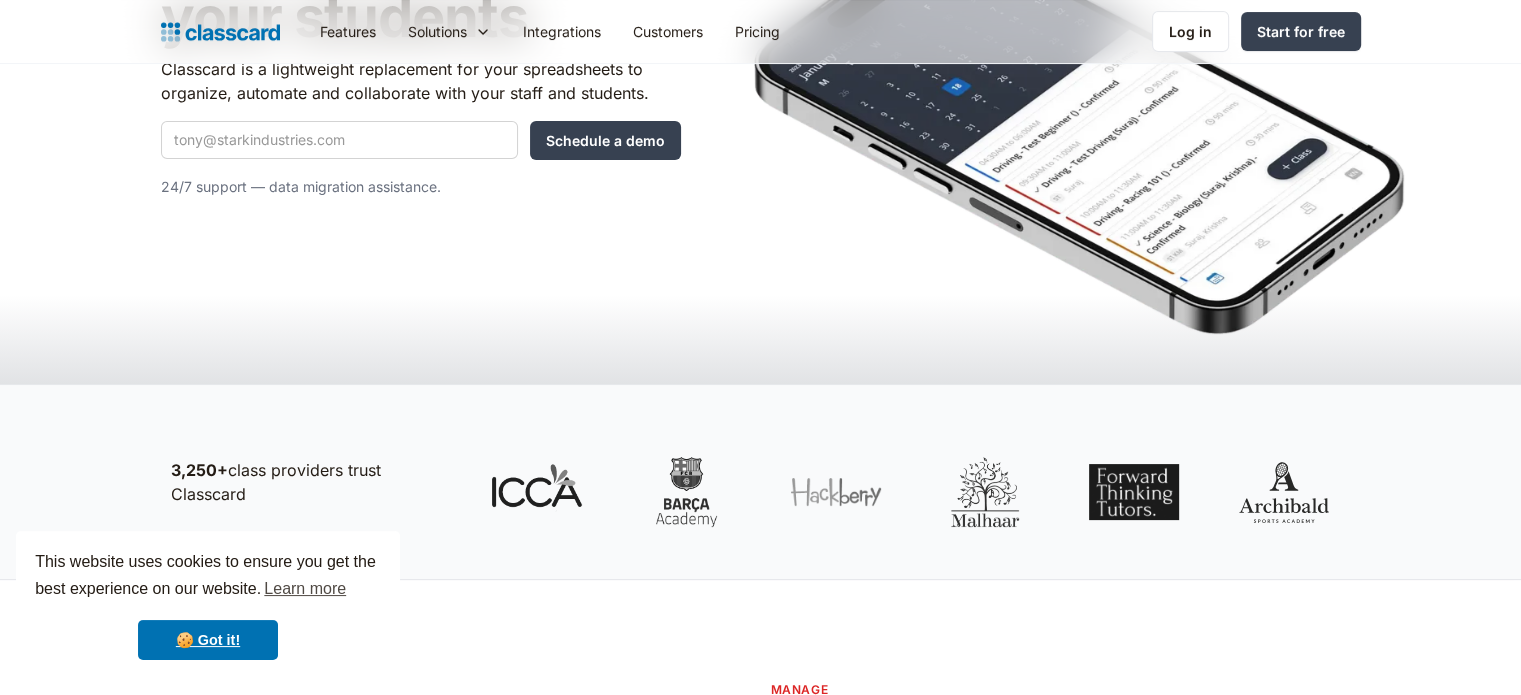 scroll, scrollTop: 614, scrollLeft: 0, axis: vertical 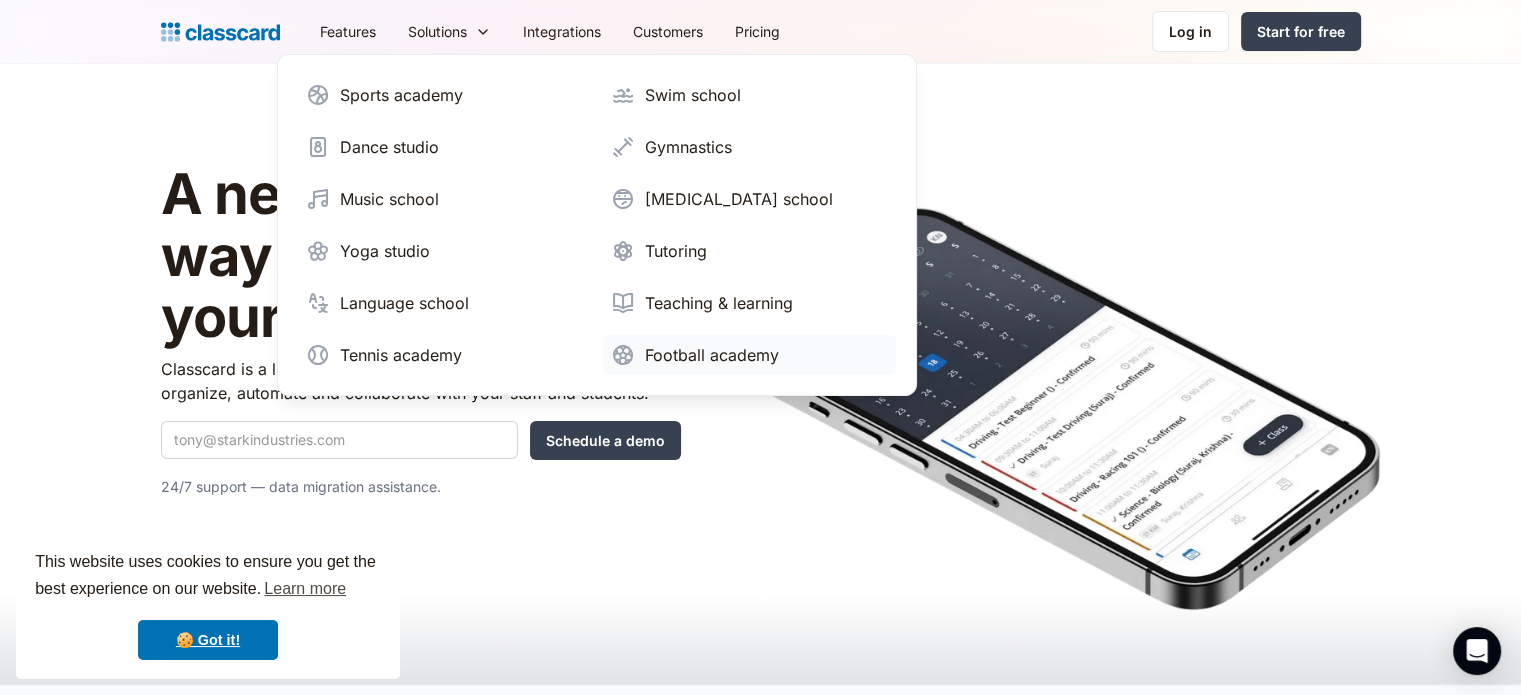 click on "Football academy" at bounding box center (712, 355) 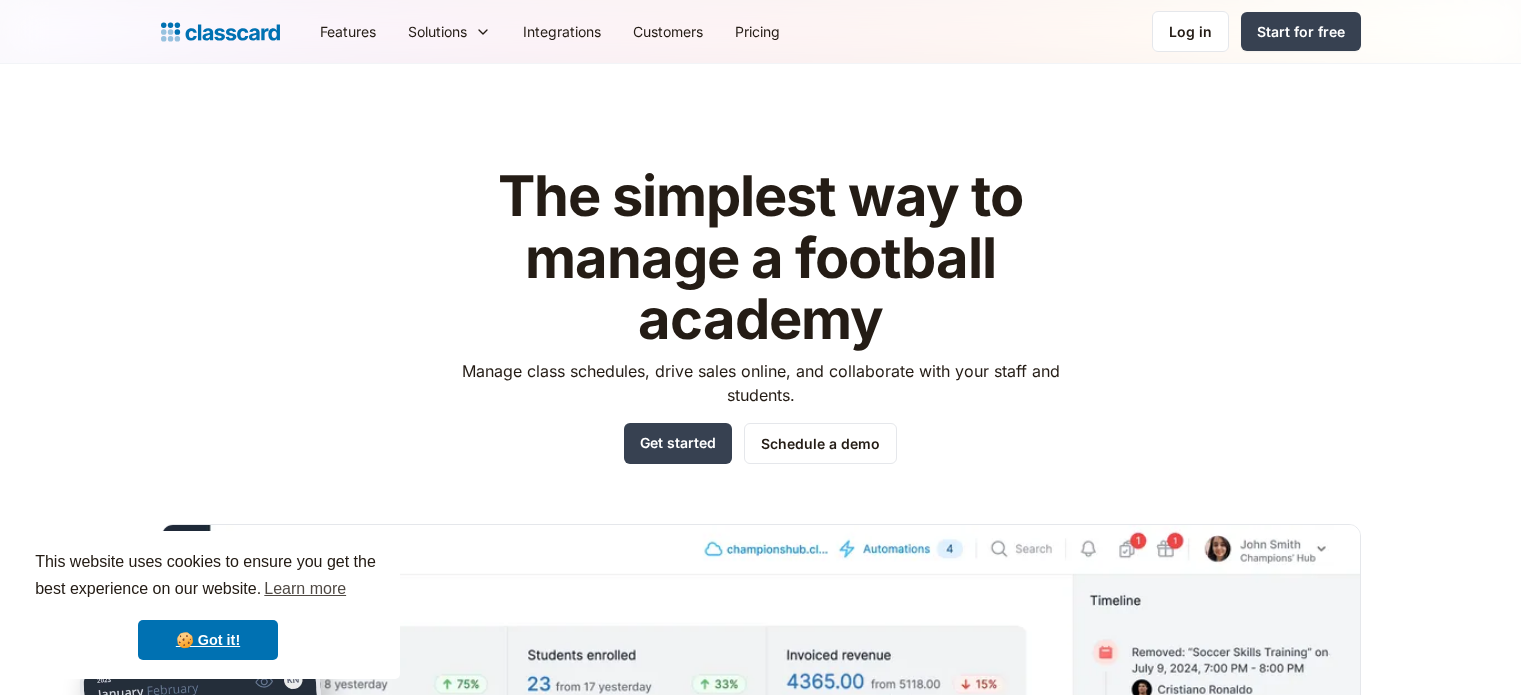 scroll, scrollTop: 0, scrollLeft: 0, axis: both 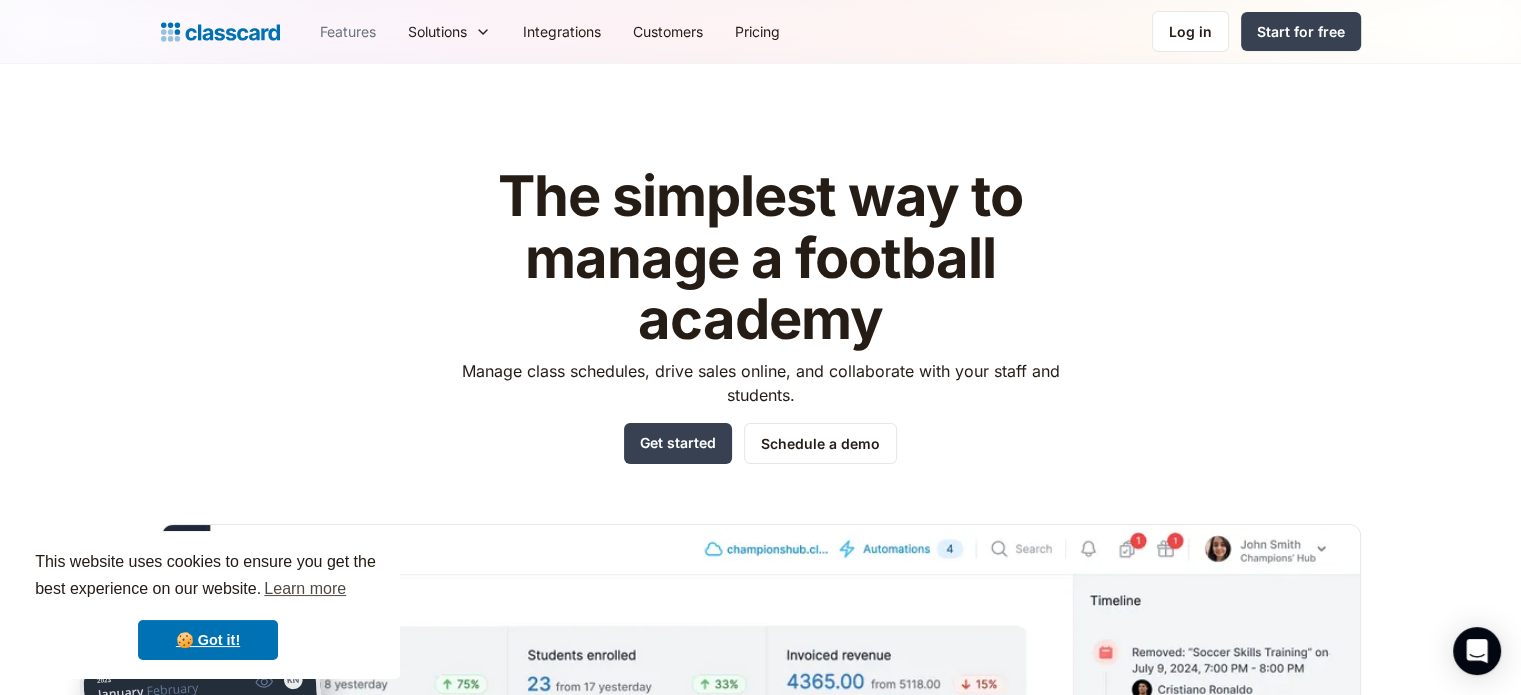click on "Features" at bounding box center (348, 31) 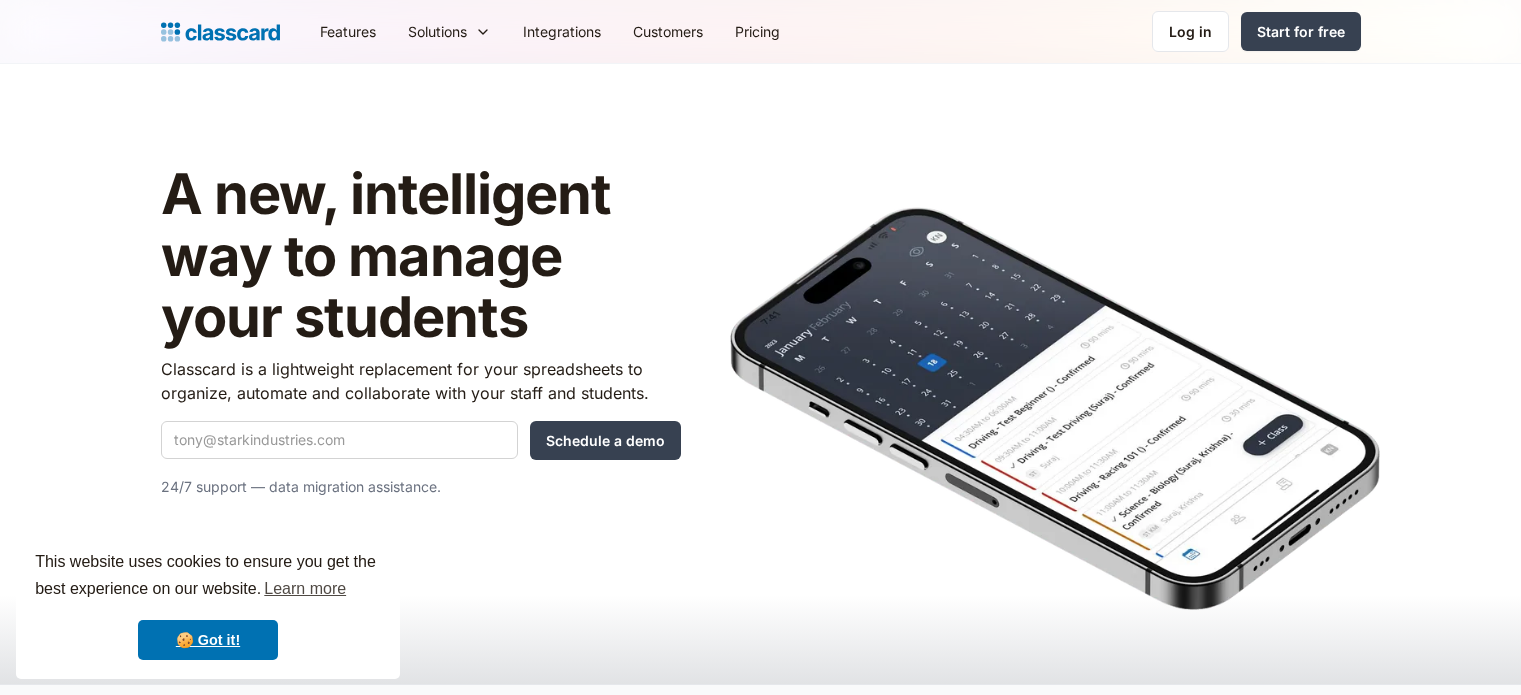 scroll, scrollTop: 0, scrollLeft: 0, axis: both 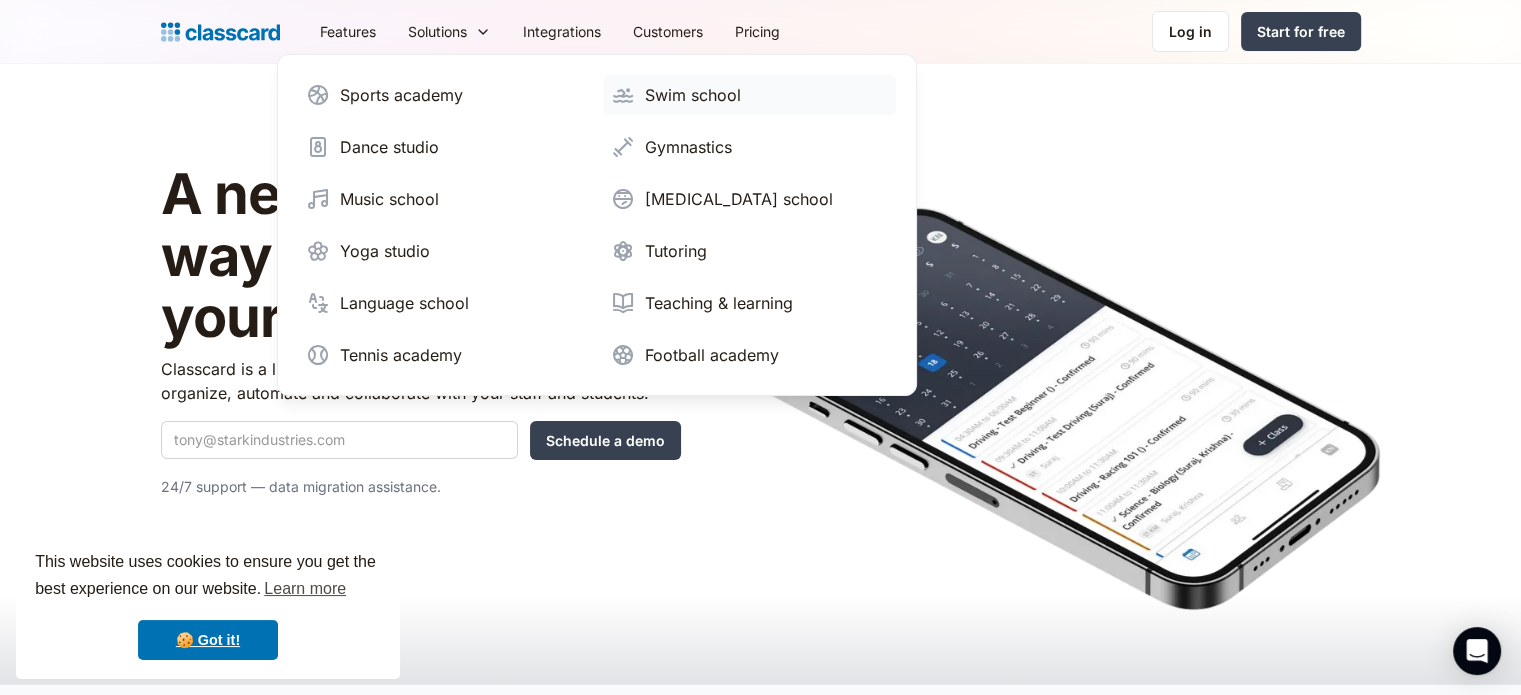 click on "Swim school" at bounding box center [693, 95] 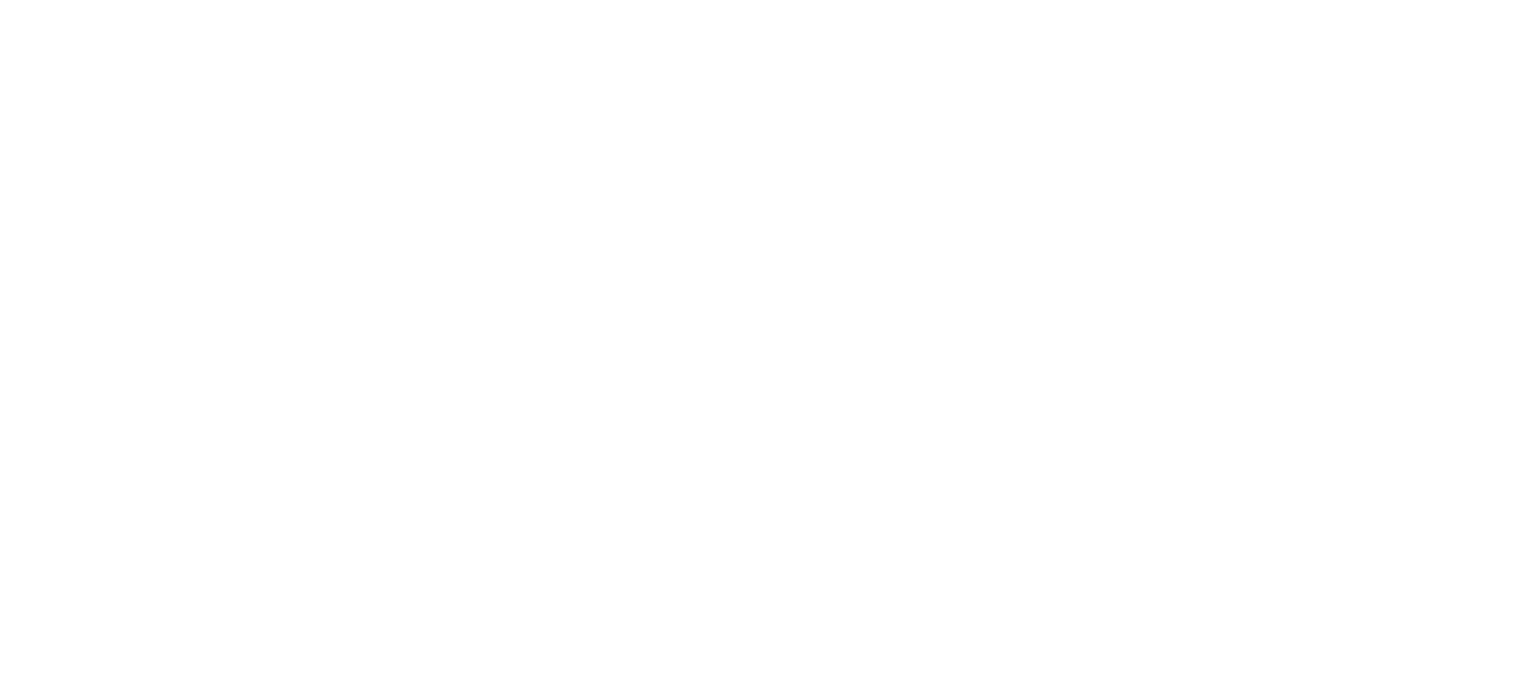 scroll, scrollTop: 0, scrollLeft: 0, axis: both 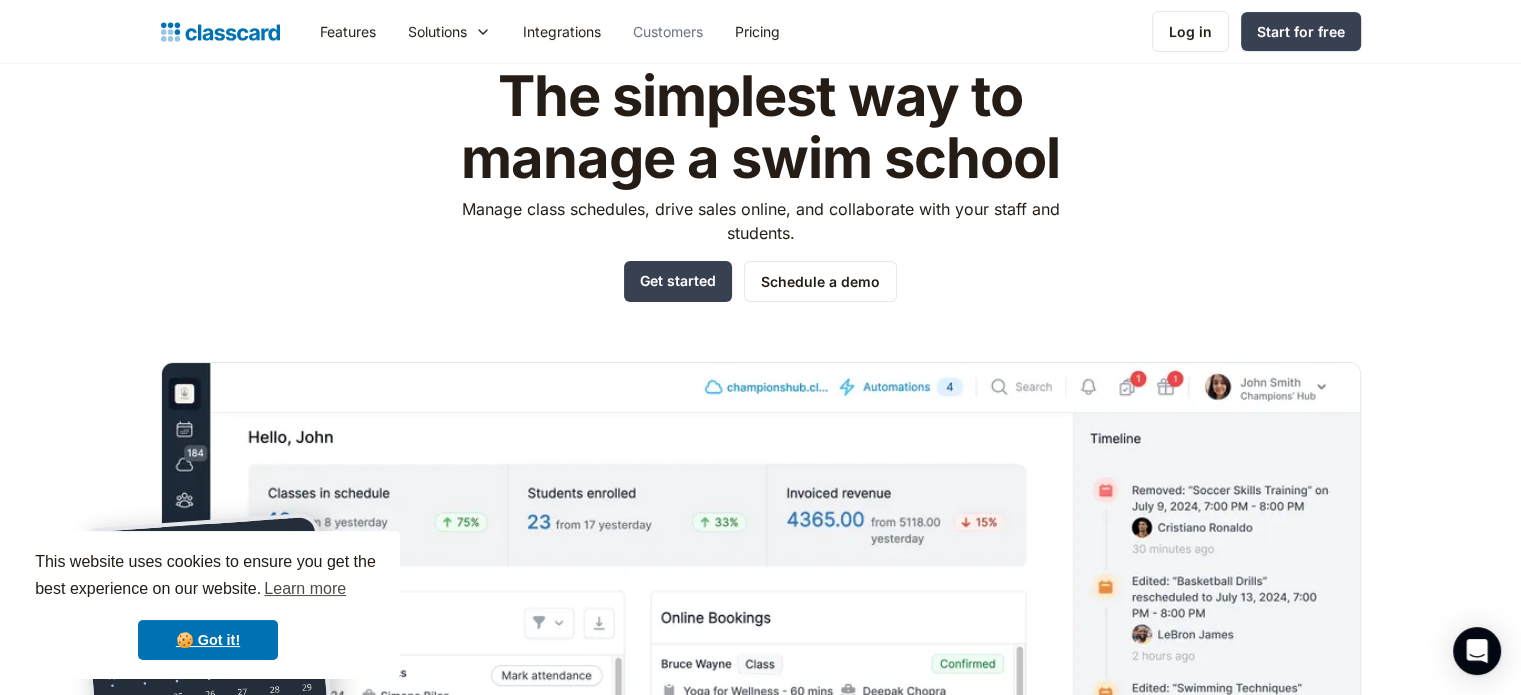 click on "Customers" at bounding box center [668, 31] 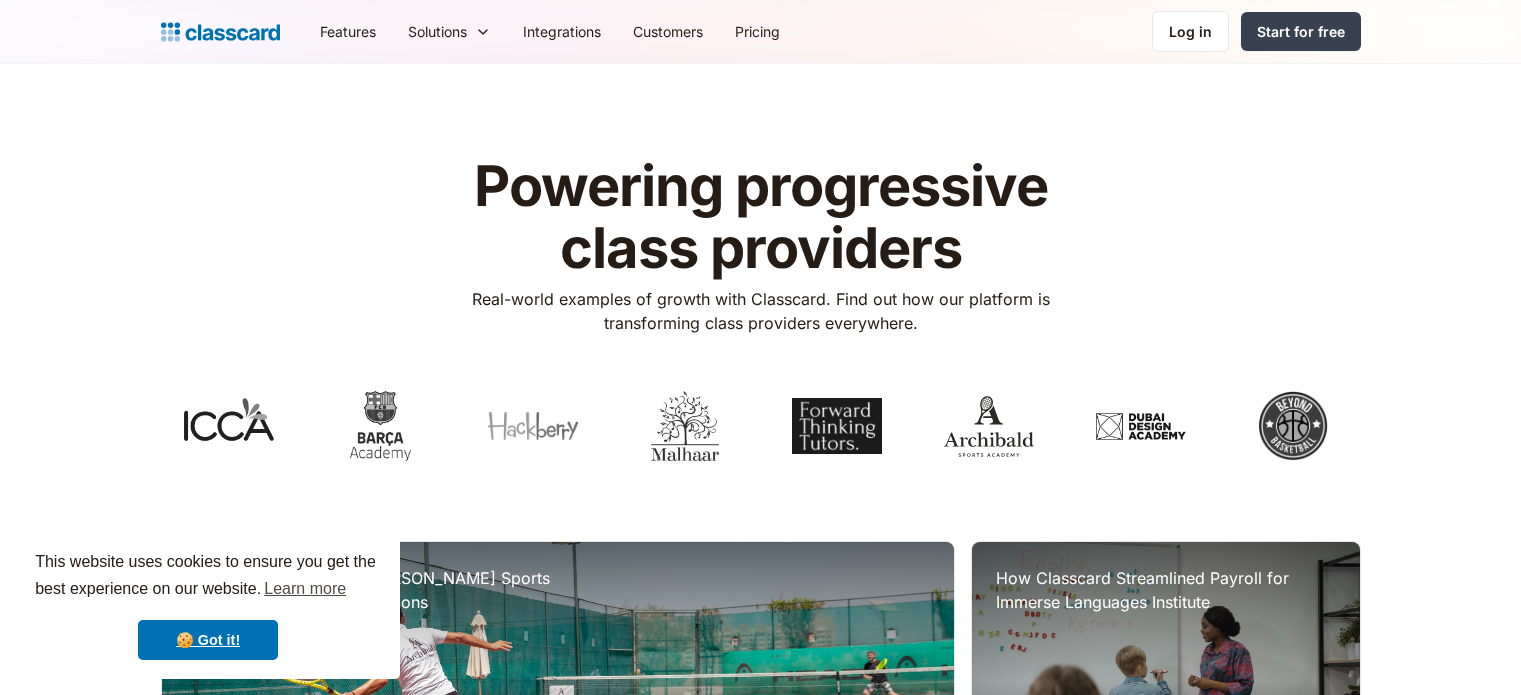 scroll, scrollTop: 0, scrollLeft: 0, axis: both 